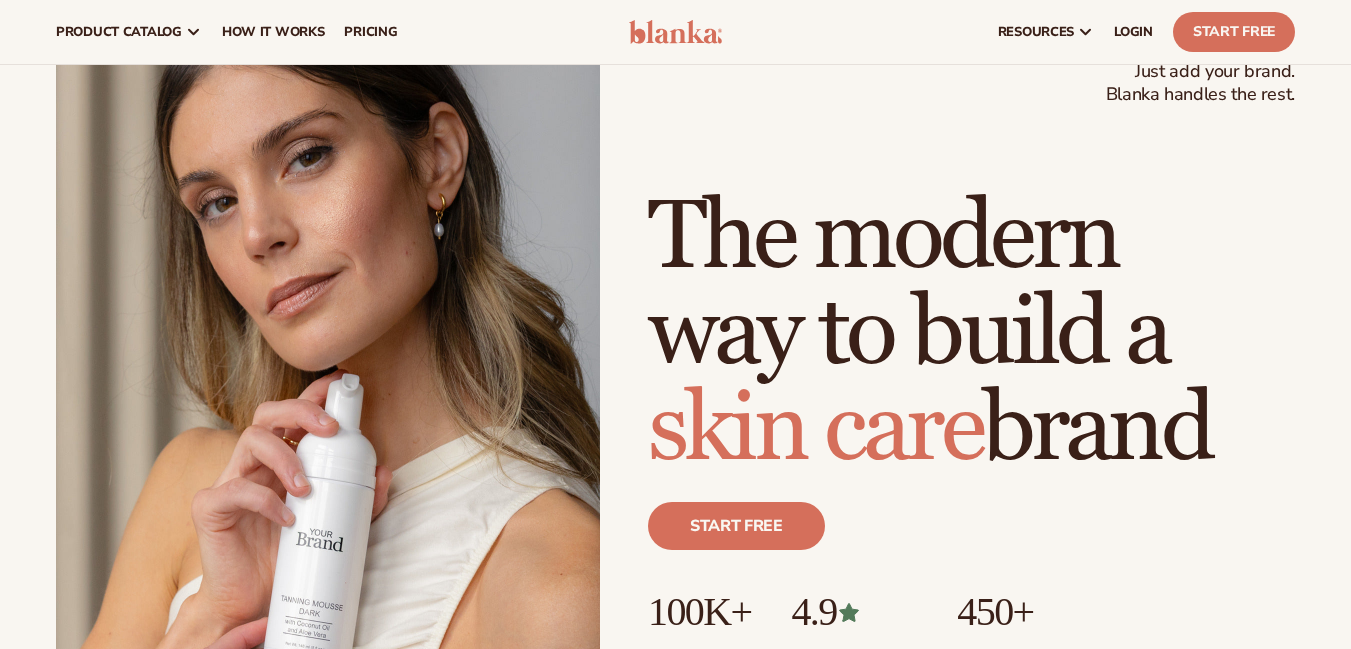 scroll, scrollTop: 0, scrollLeft: 0, axis: both 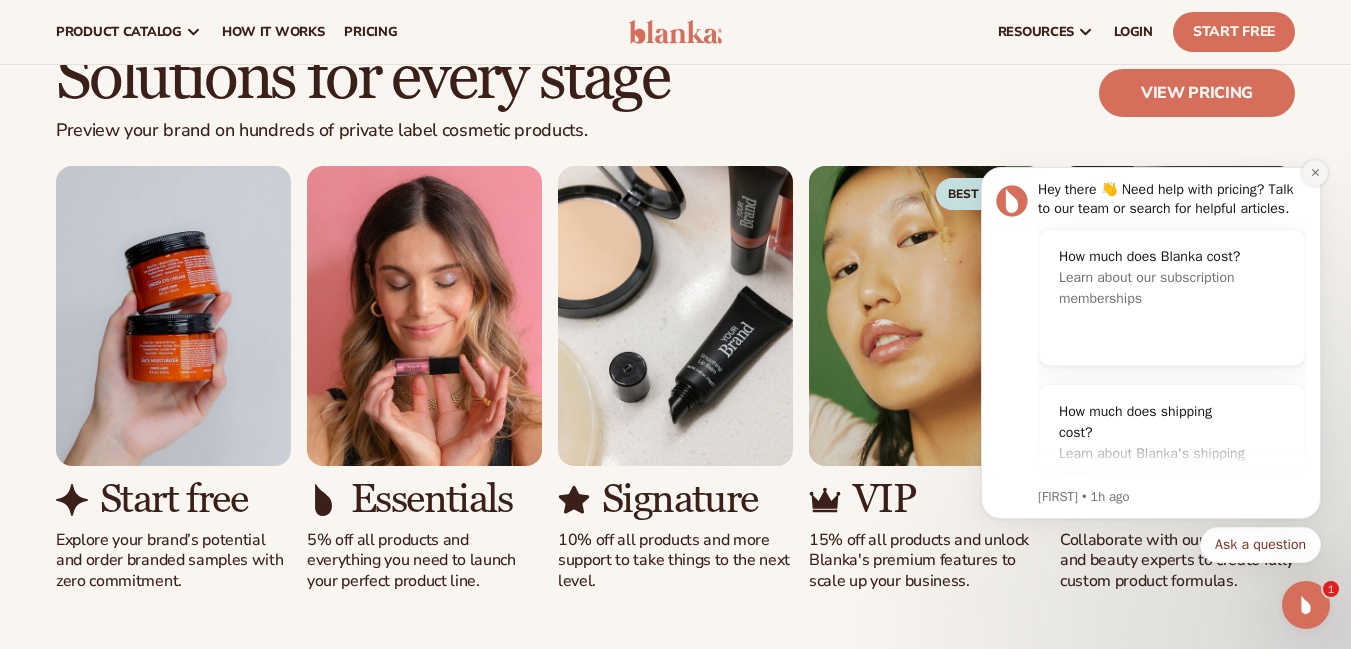 click 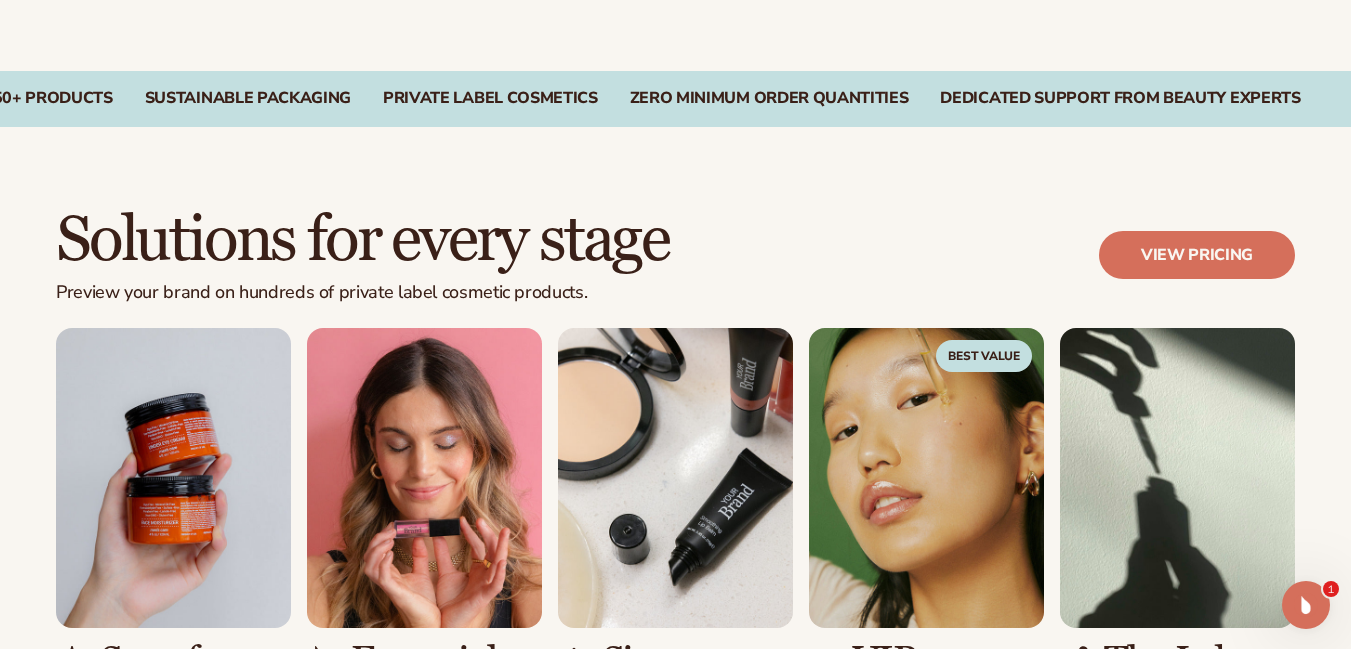 scroll, scrollTop: 1560, scrollLeft: 0, axis: vertical 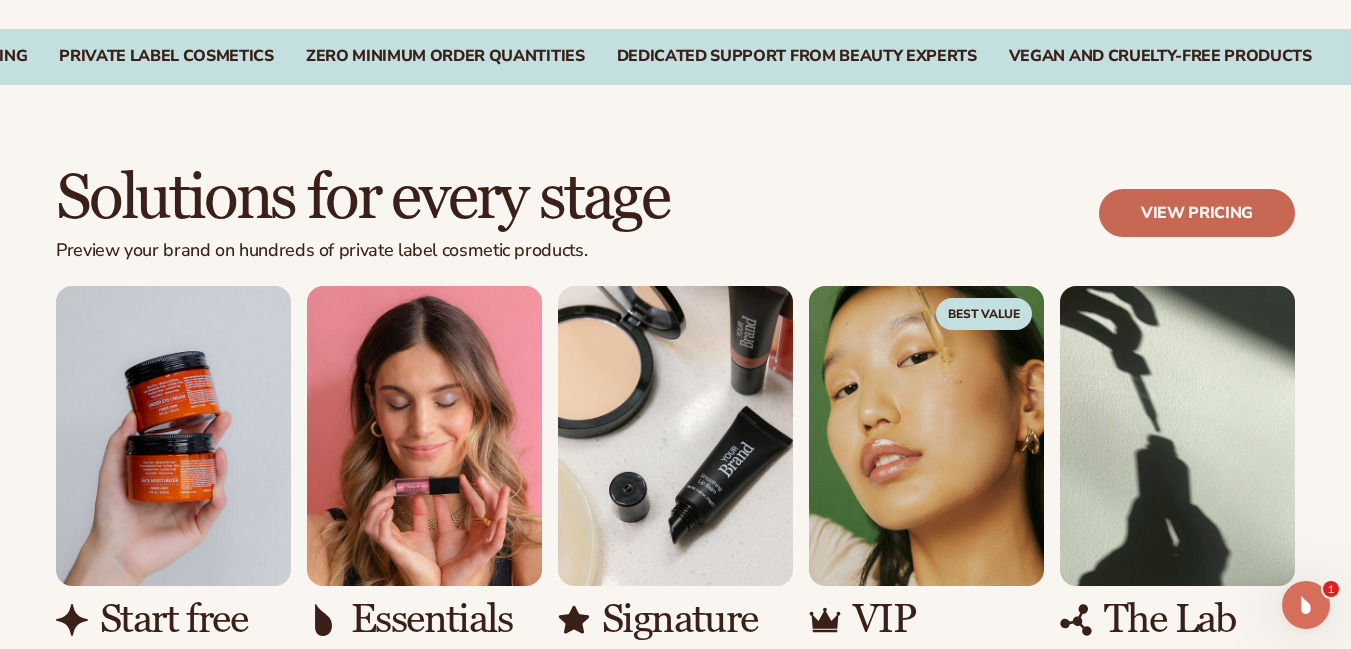 click on "View pricing" at bounding box center (1197, 213) 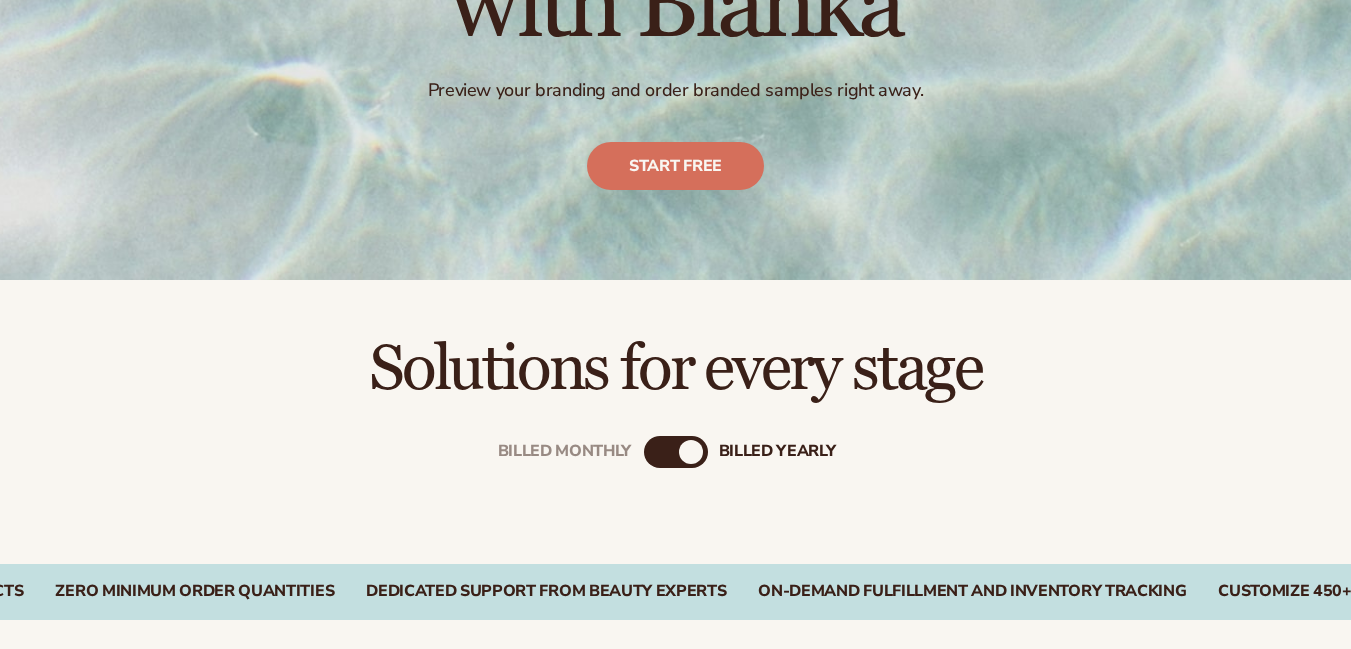 scroll, scrollTop: 360, scrollLeft: 0, axis: vertical 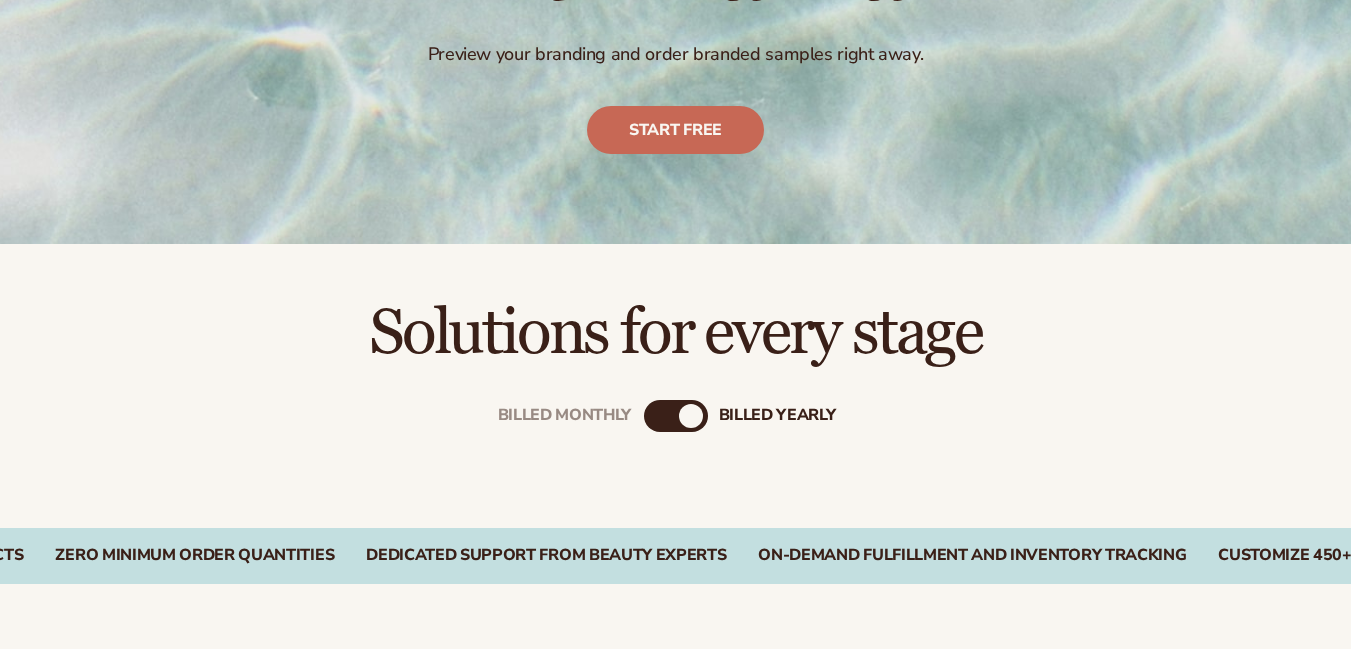 click on "Start free" at bounding box center (675, 130) 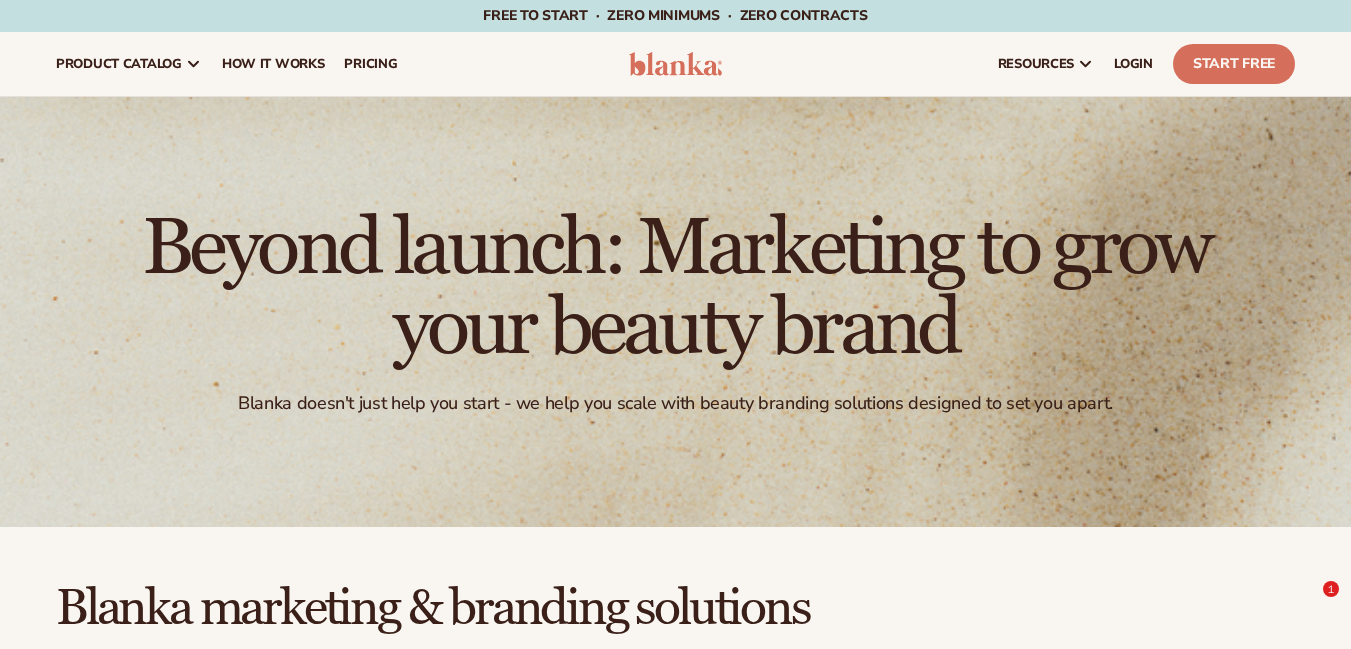 scroll, scrollTop: 0, scrollLeft: 0, axis: both 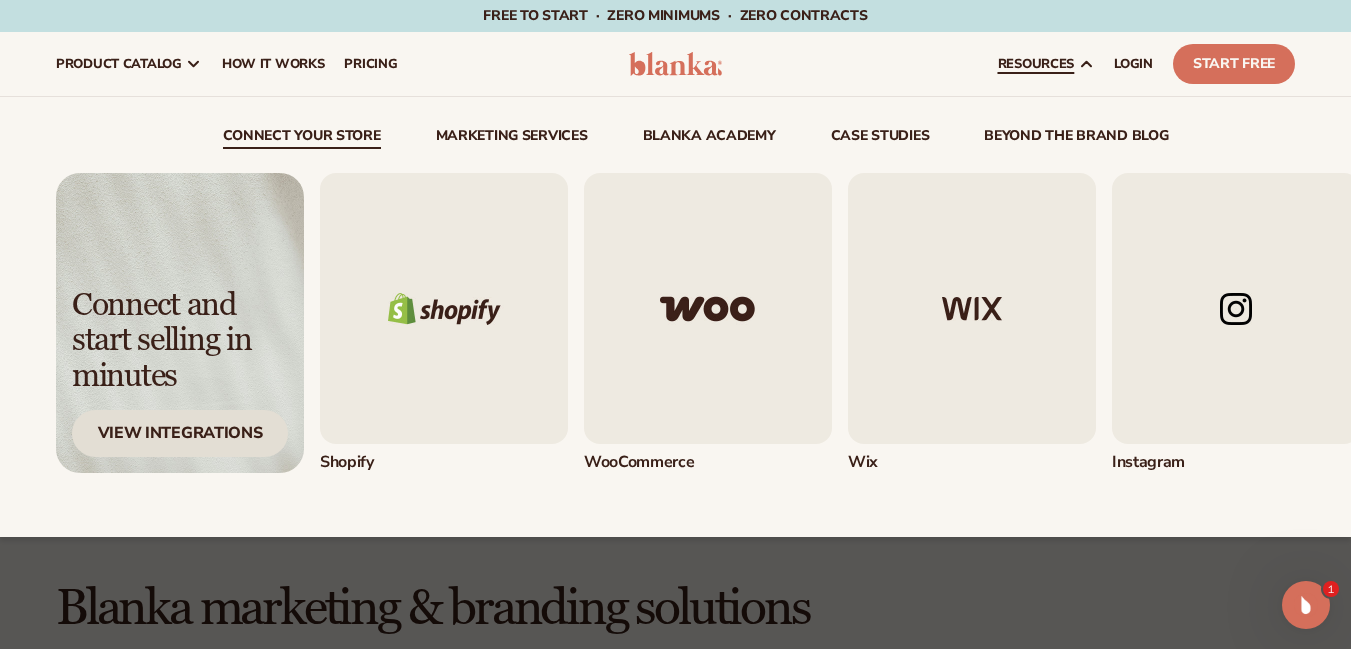 click on "View Integrations" at bounding box center (180, 433) 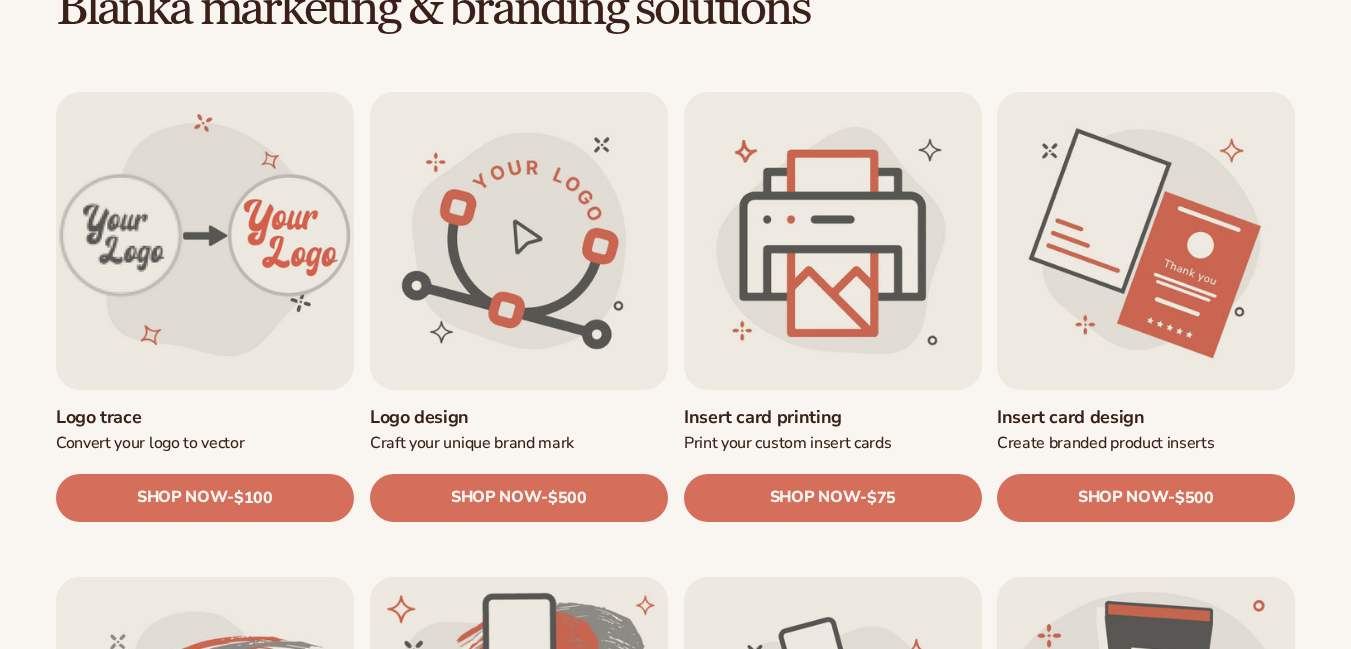 scroll, scrollTop: 600, scrollLeft: 0, axis: vertical 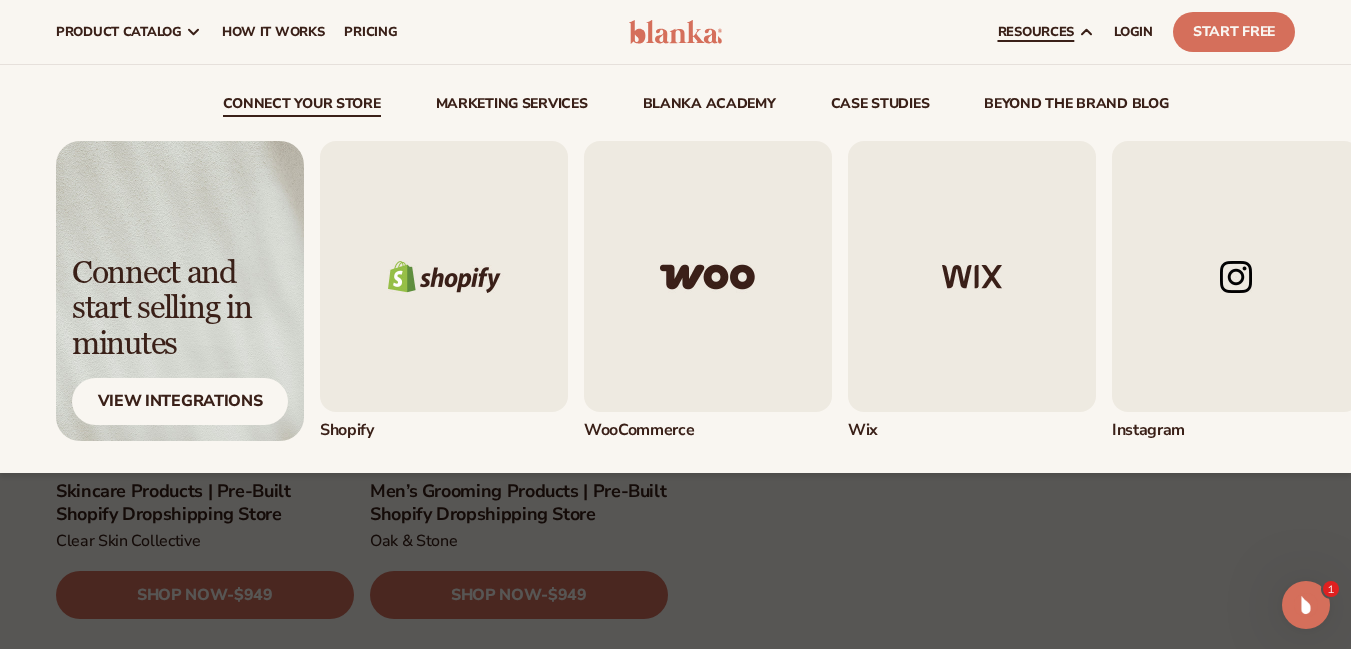 click on "resources" at bounding box center [1046, 32] 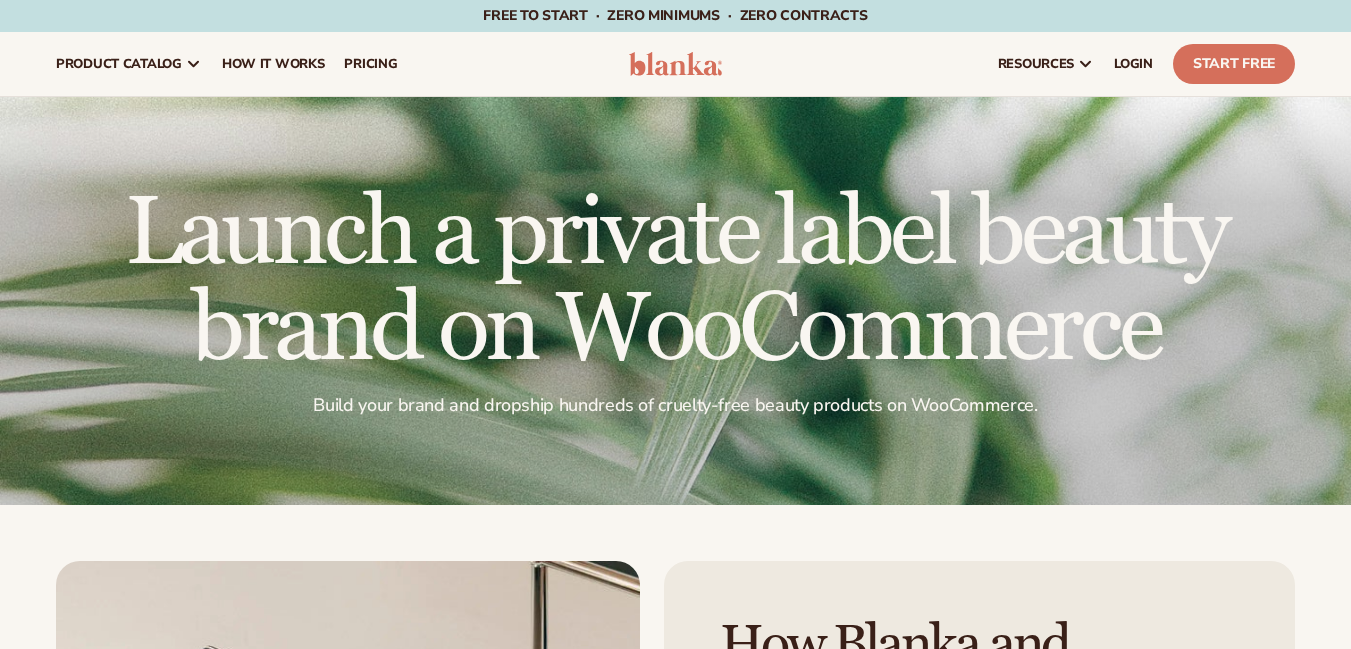 scroll, scrollTop: 0, scrollLeft: 0, axis: both 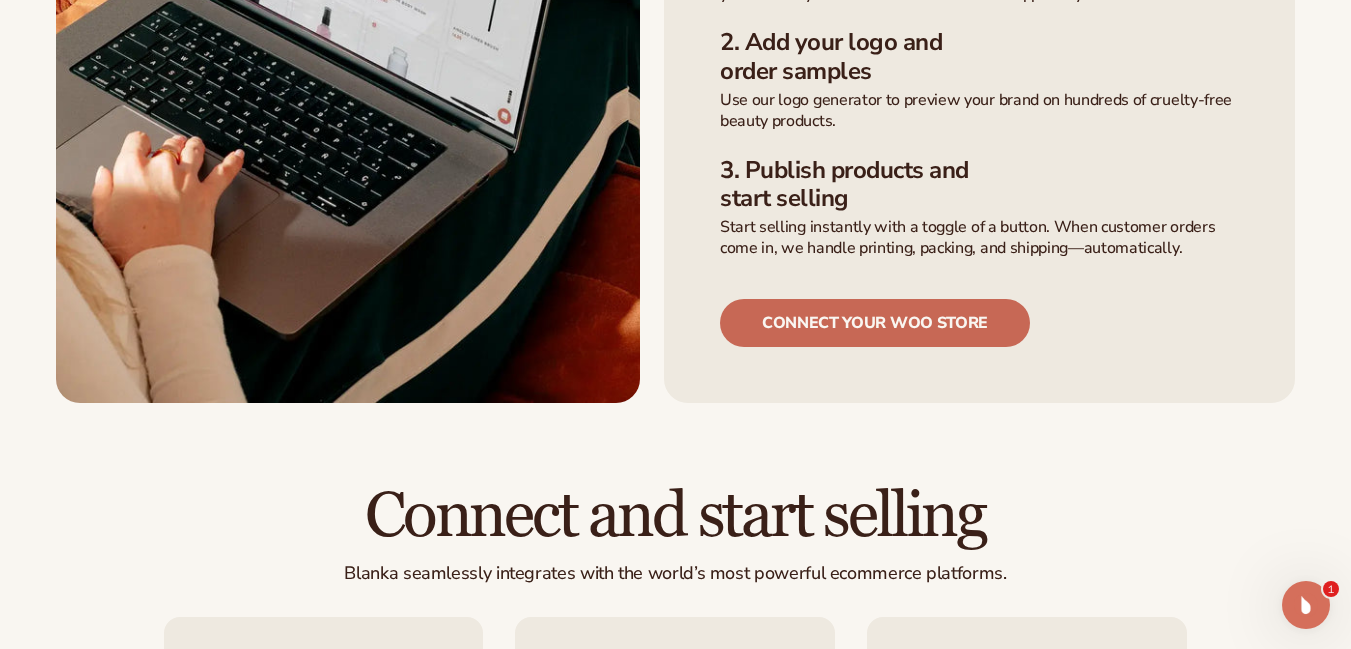 click on "connect your woo store" at bounding box center [875, 323] 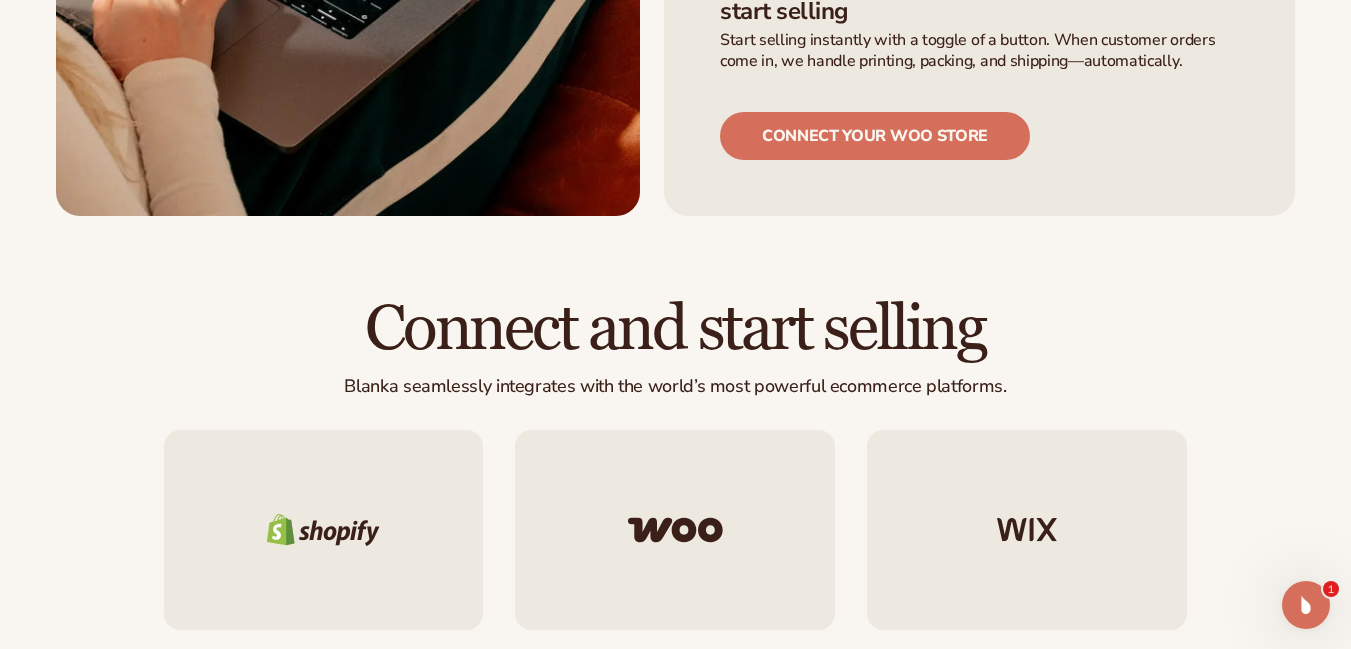 scroll, scrollTop: 1320, scrollLeft: 0, axis: vertical 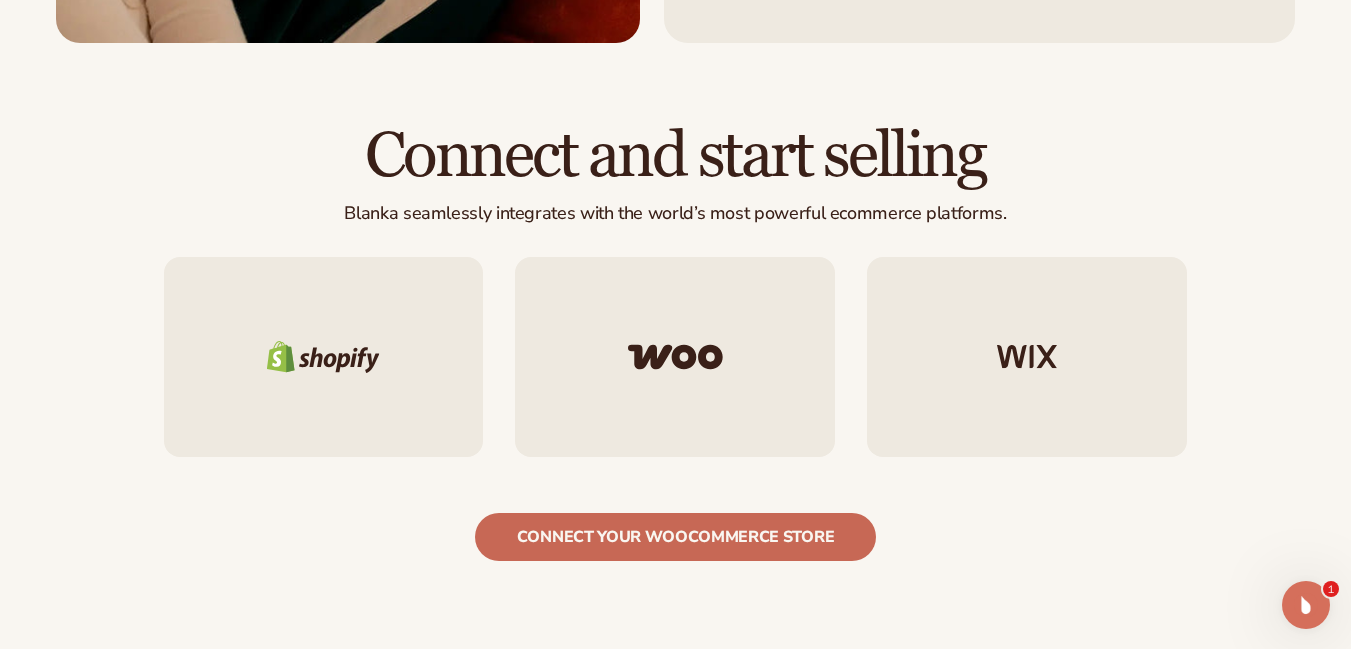 click on "Connect your woocommerce store" at bounding box center [675, 537] 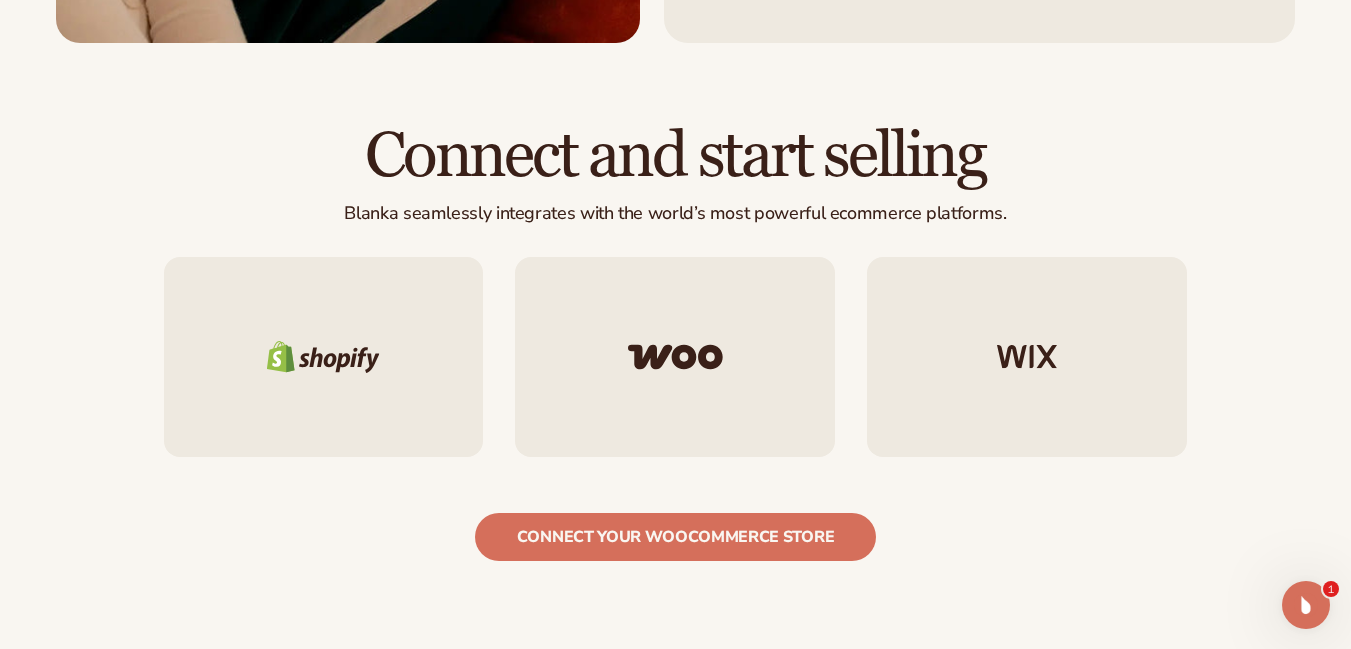 click at bounding box center (675, 357) 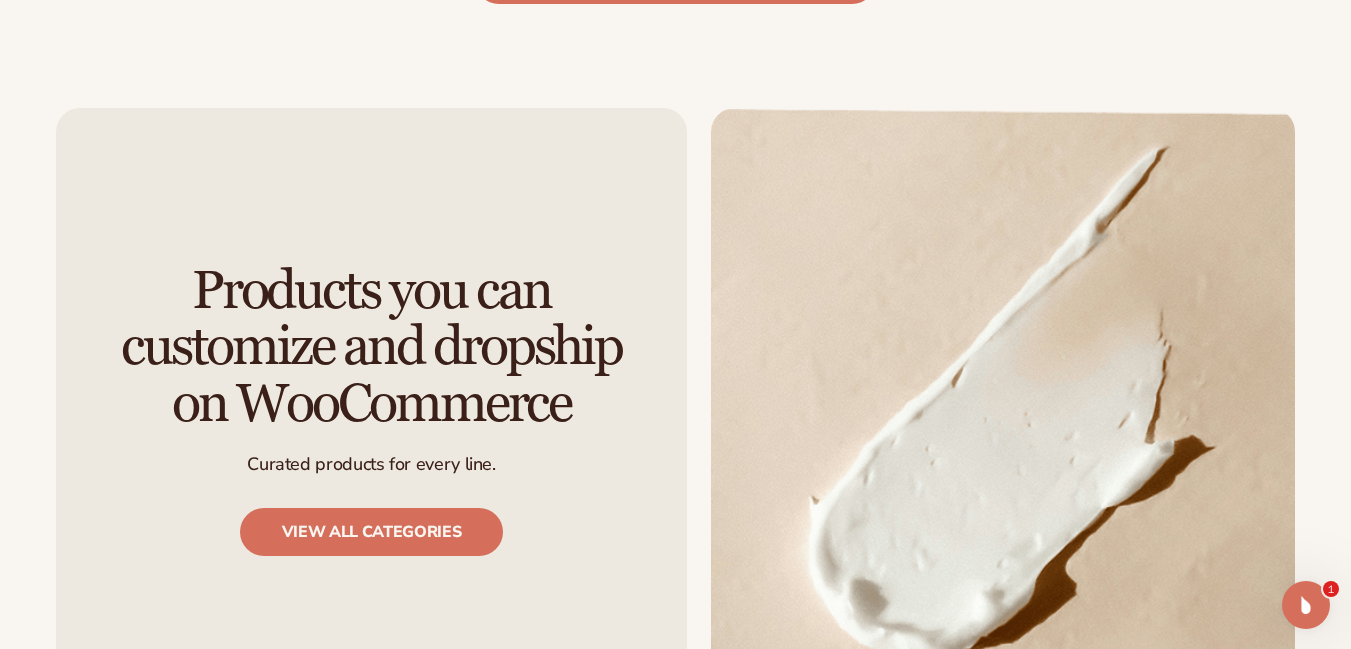 scroll, scrollTop: 1920, scrollLeft: 0, axis: vertical 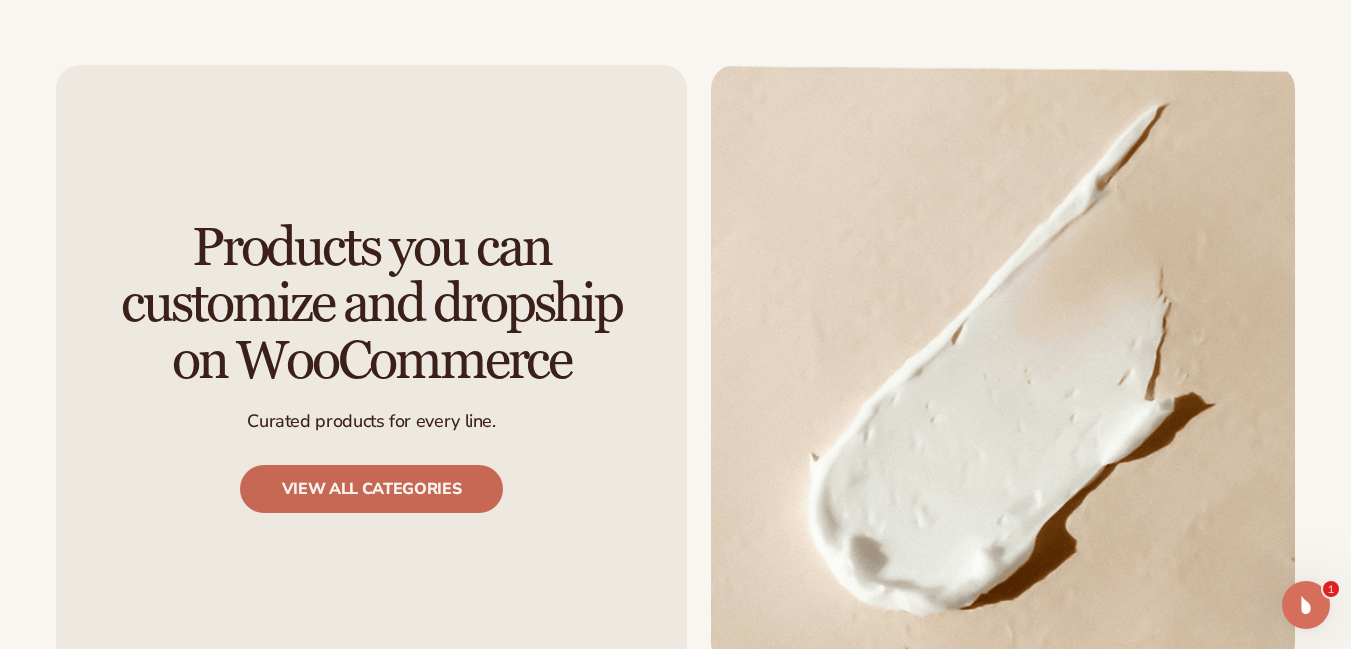 click on "View all categories" at bounding box center [372, 489] 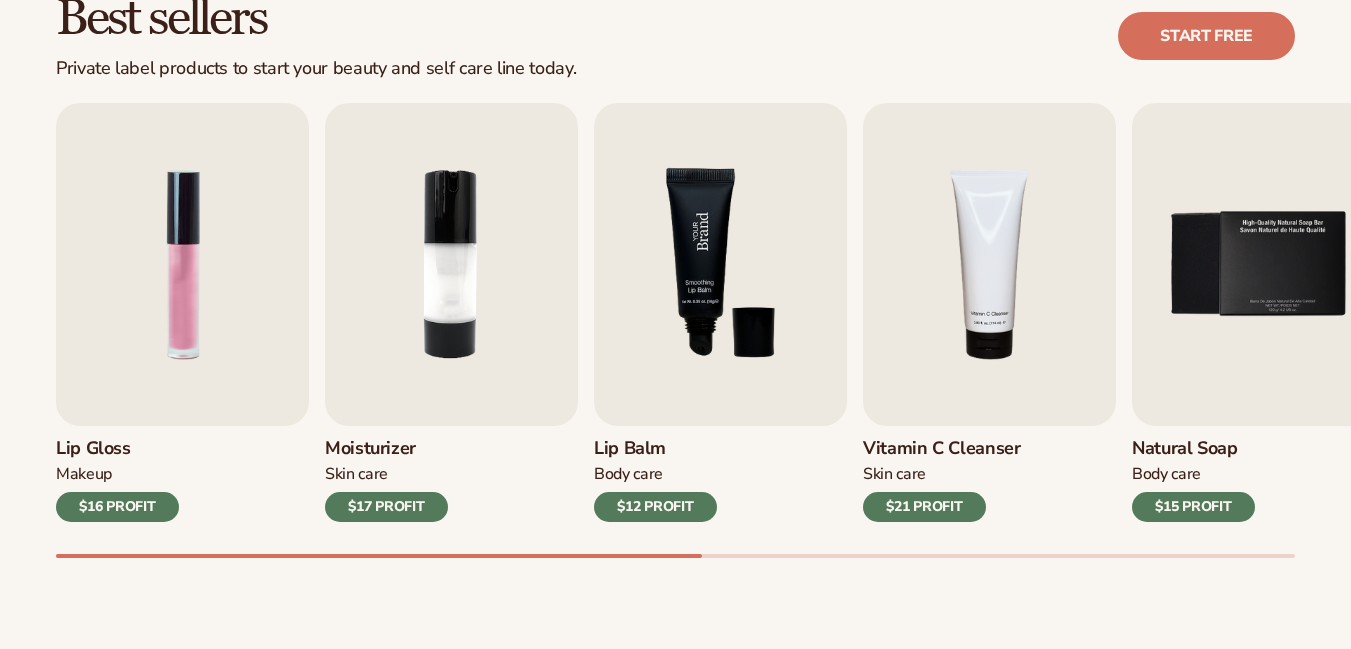 scroll, scrollTop: 600, scrollLeft: 0, axis: vertical 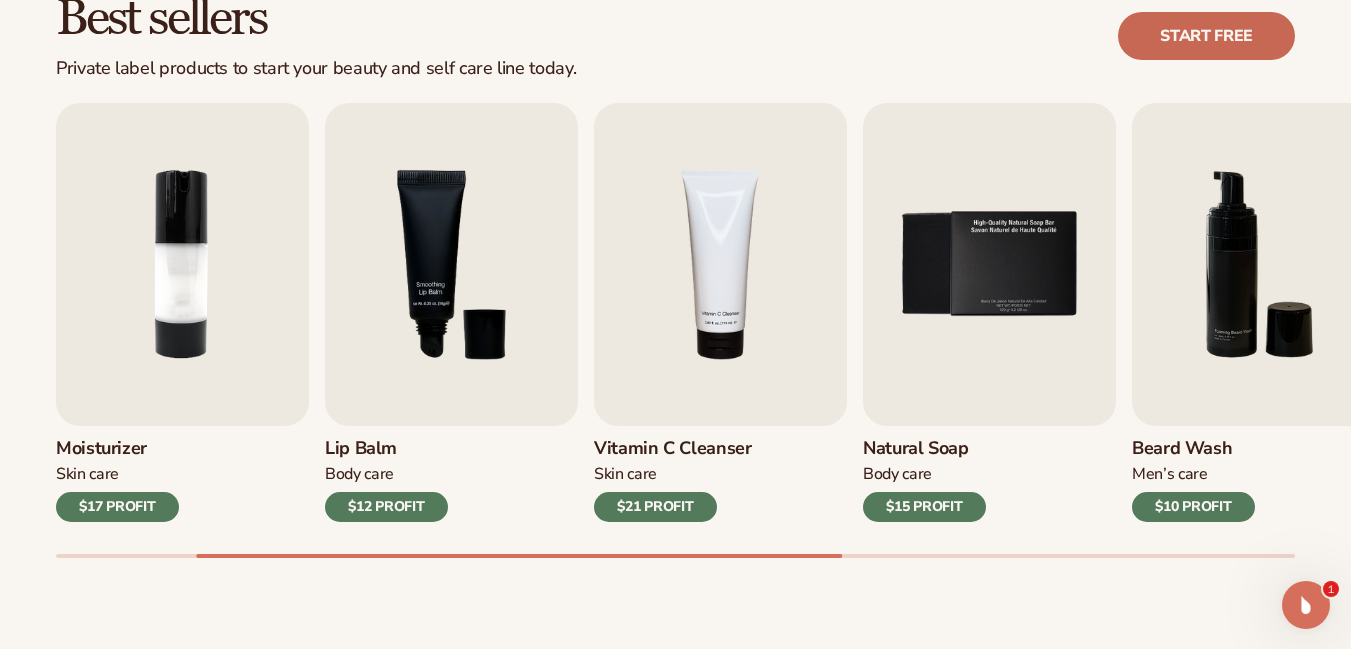 click on "Start free" at bounding box center [1206, 36] 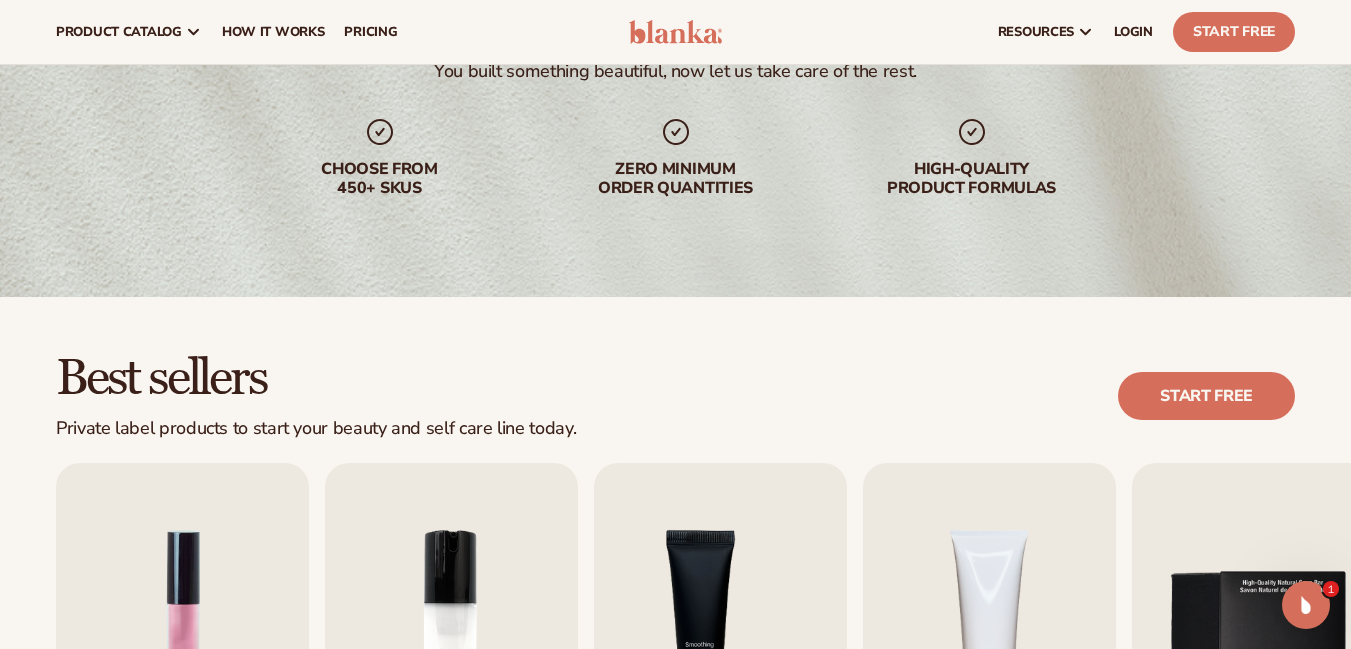 scroll, scrollTop: 0, scrollLeft: 0, axis: both 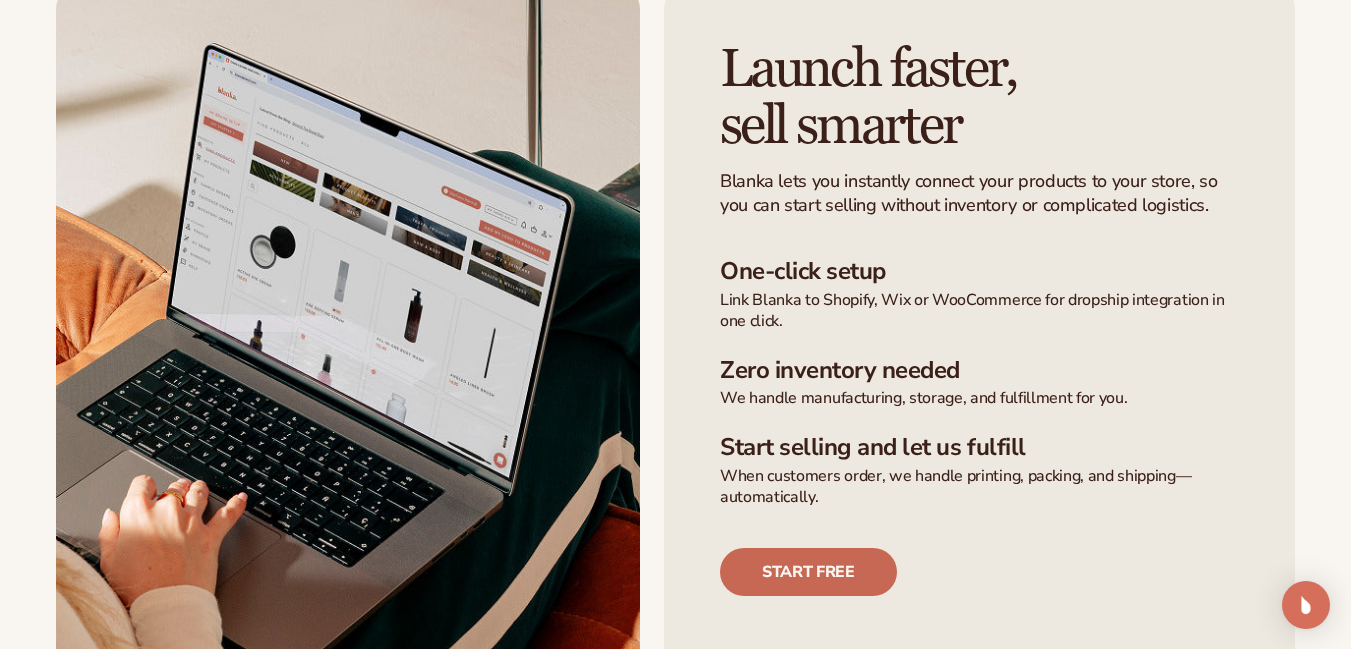 click on "Start free" at bounding box center [808, 572] 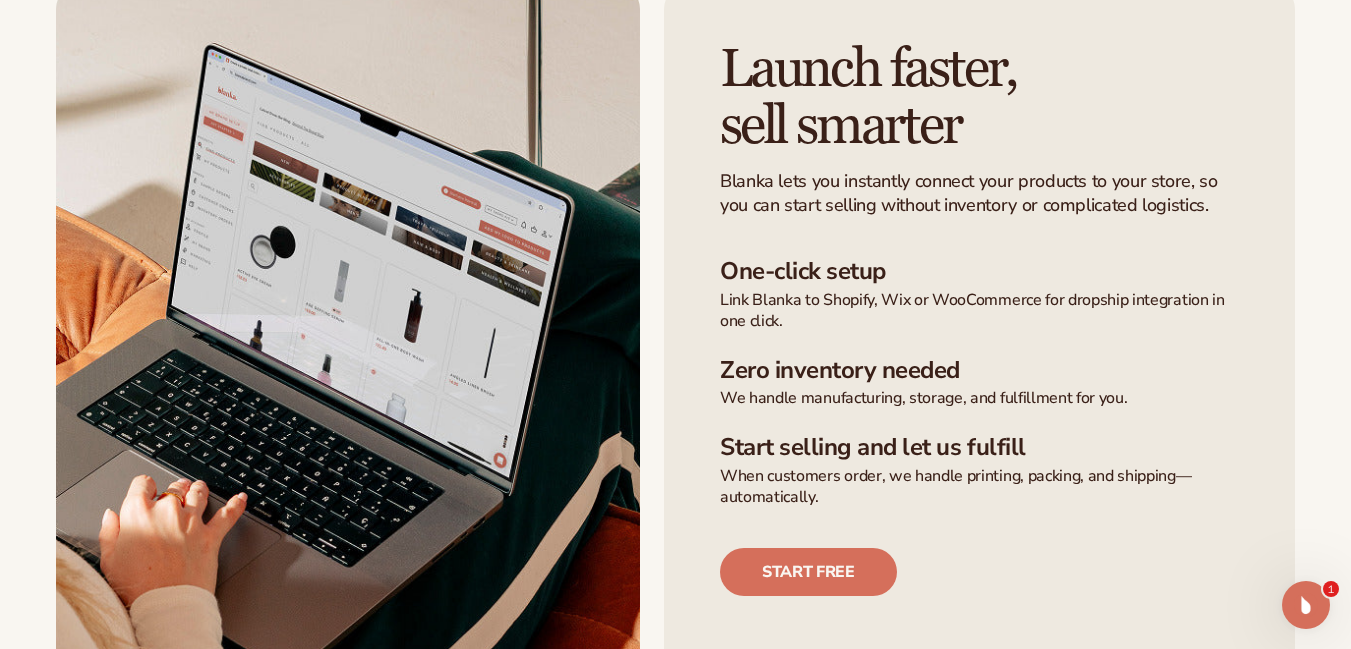 scroll, scrollTop: 0, scrollLeft: 0, axis: both 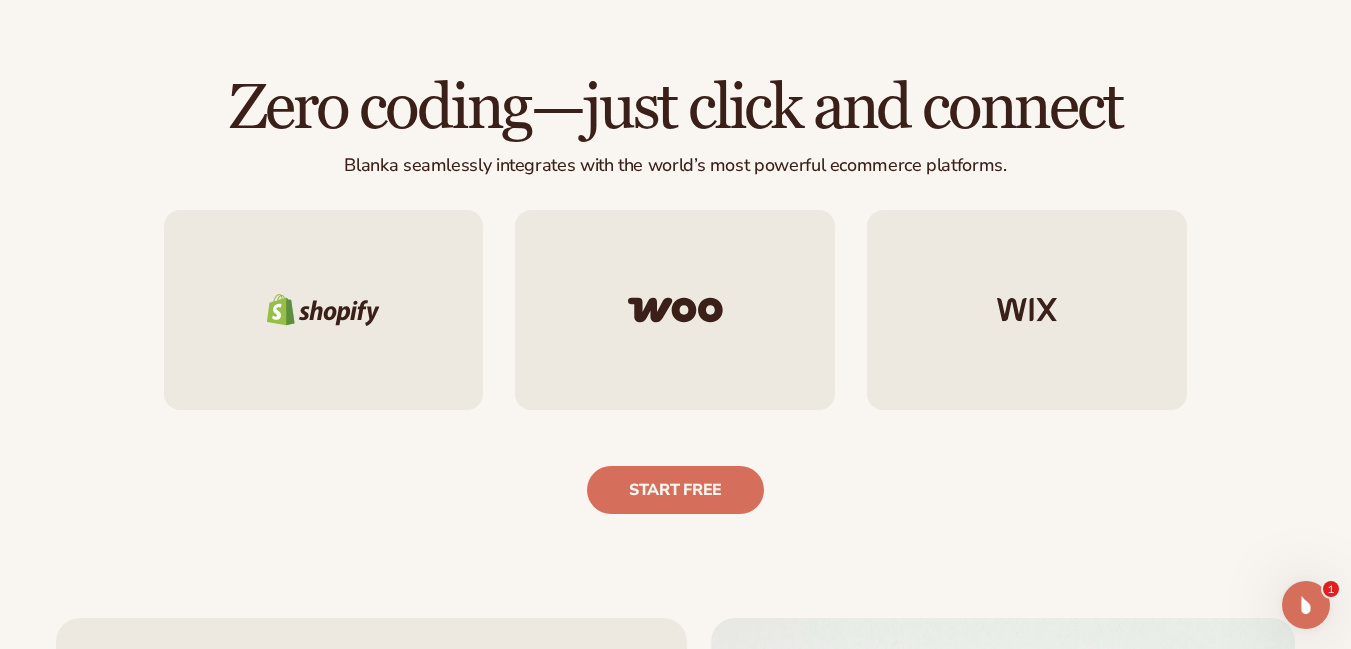 click at bounding box center [675, 310] 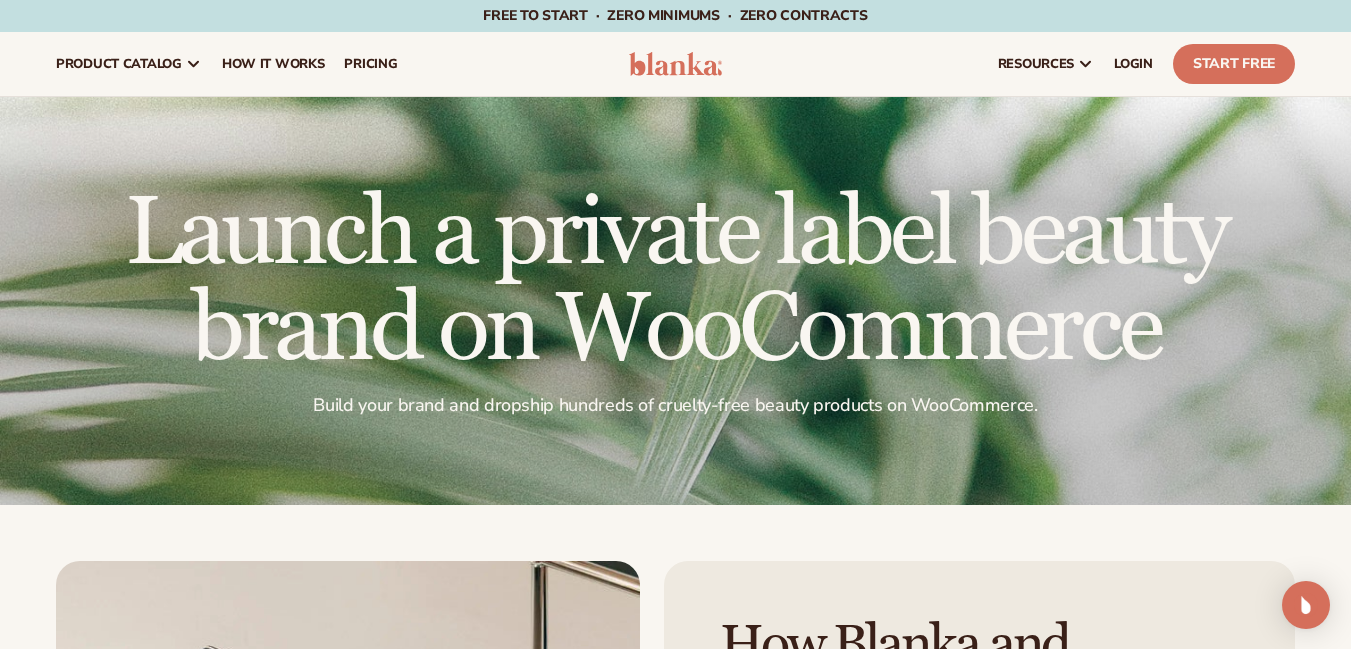 scroll, scrollTop: 0, scrollLeft: 0, axis: both 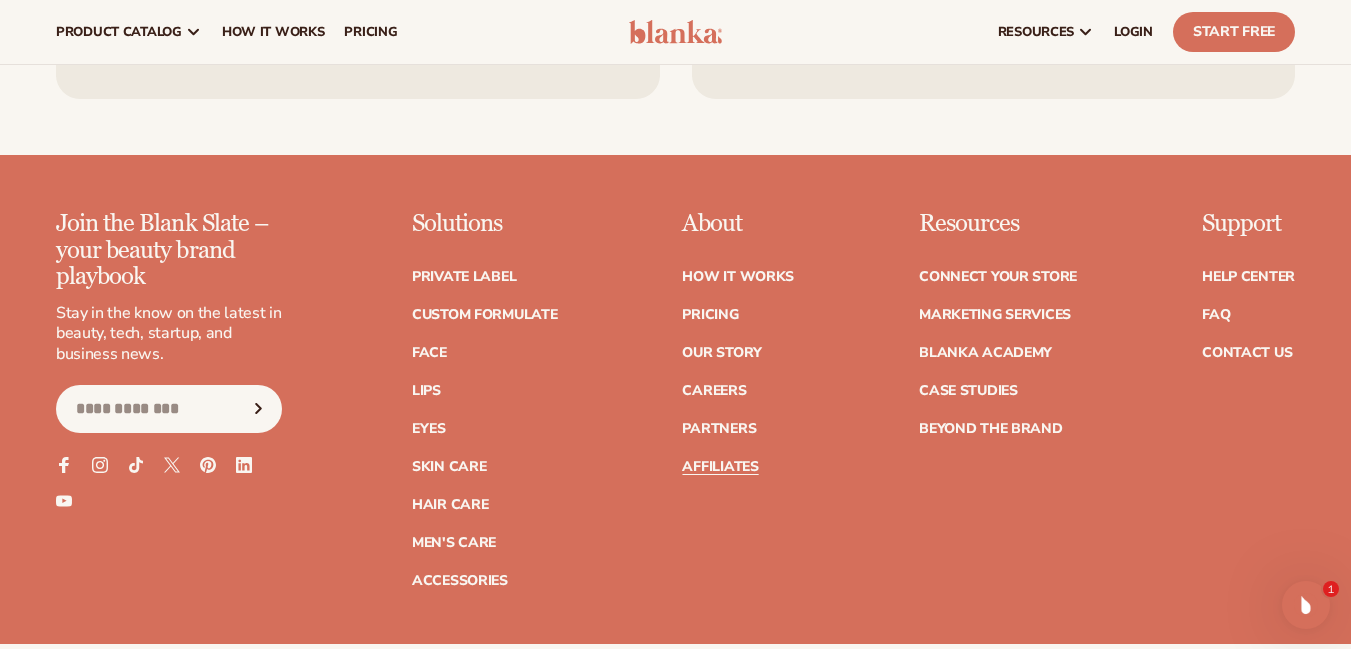 click on "Affiliates" at bounding box center (720, 467) 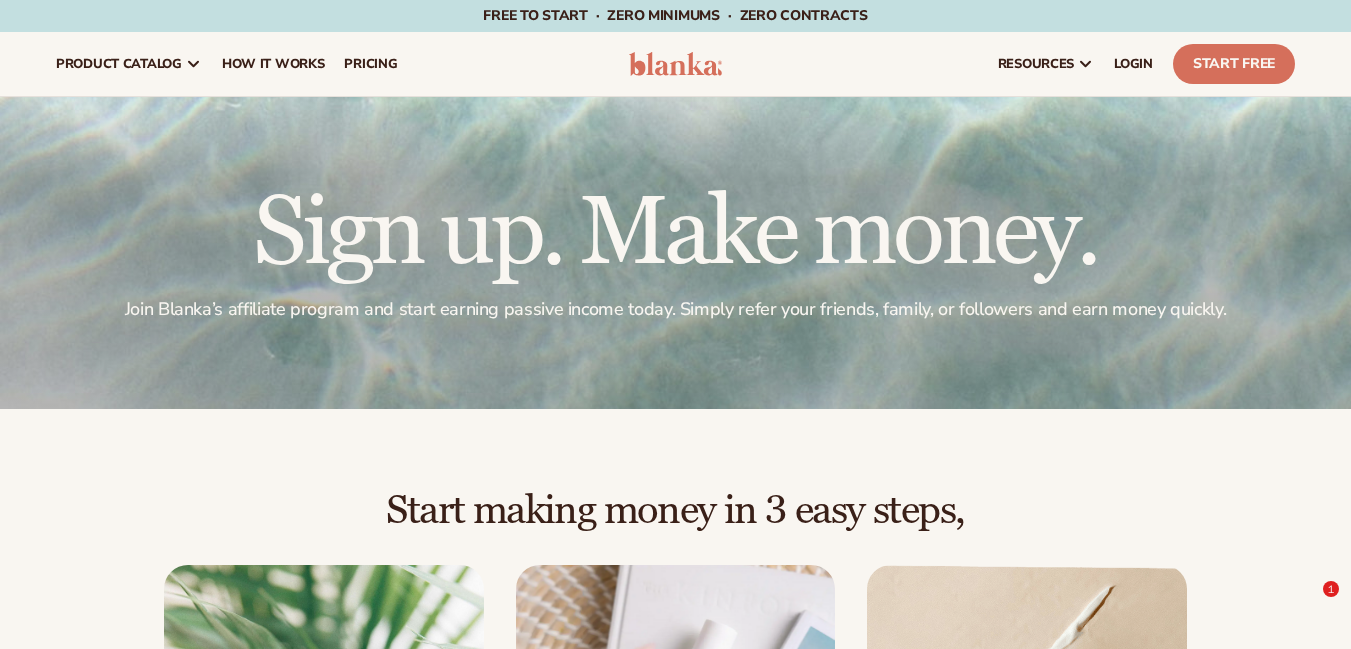 scroll, scrollTop: 0, scrollLeft: 0, axis: both 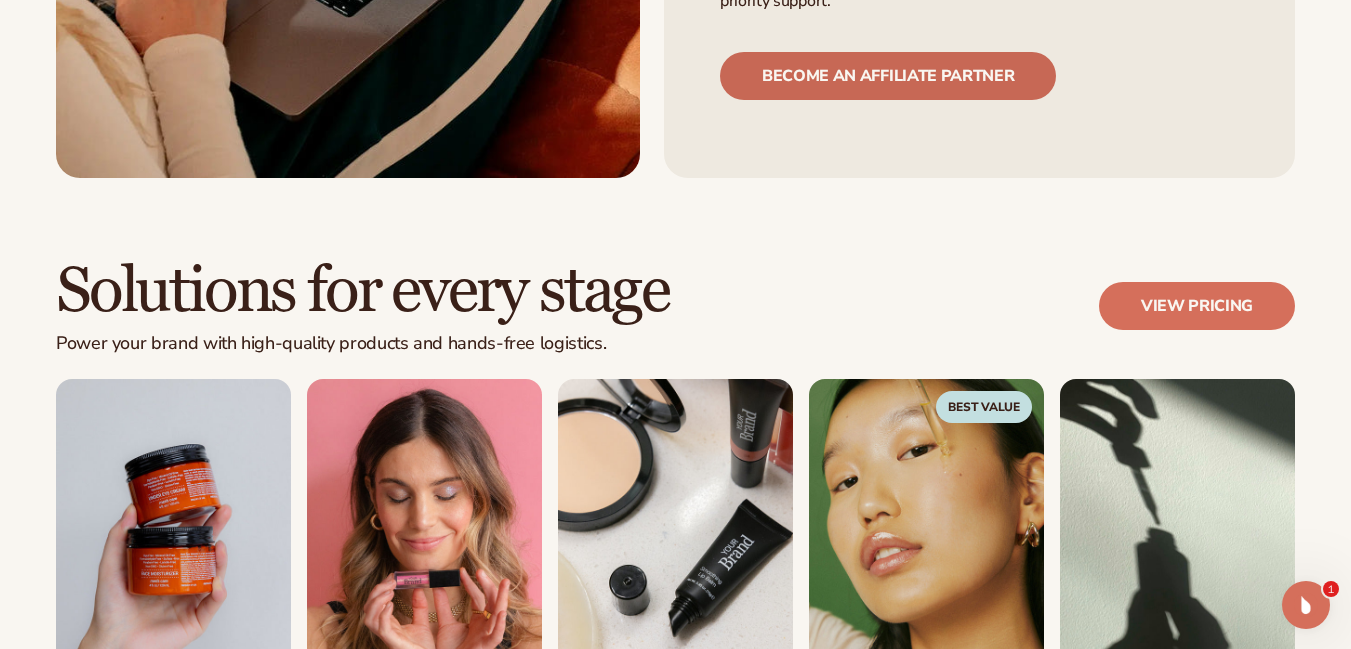 click on "Become an affiliate partner" at bounding box center (888, 76) 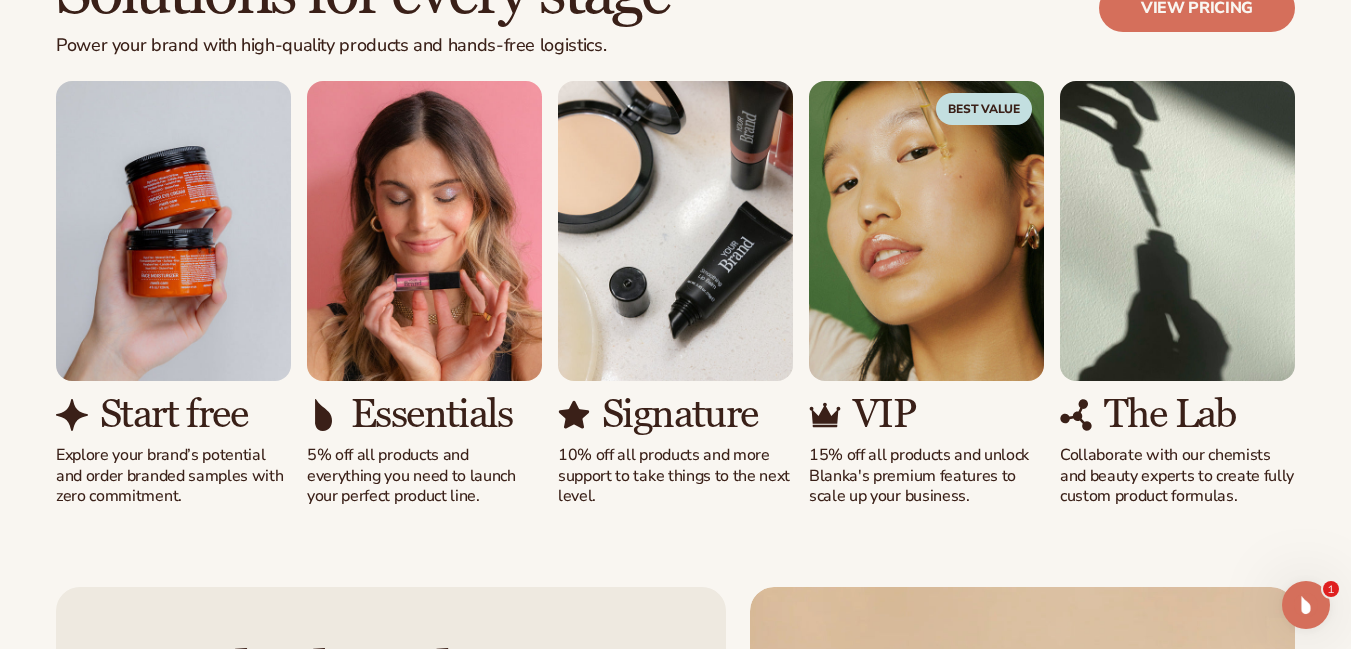 scroll, scrollTop: 2520, scrollLeft: 0, axis: vertical 